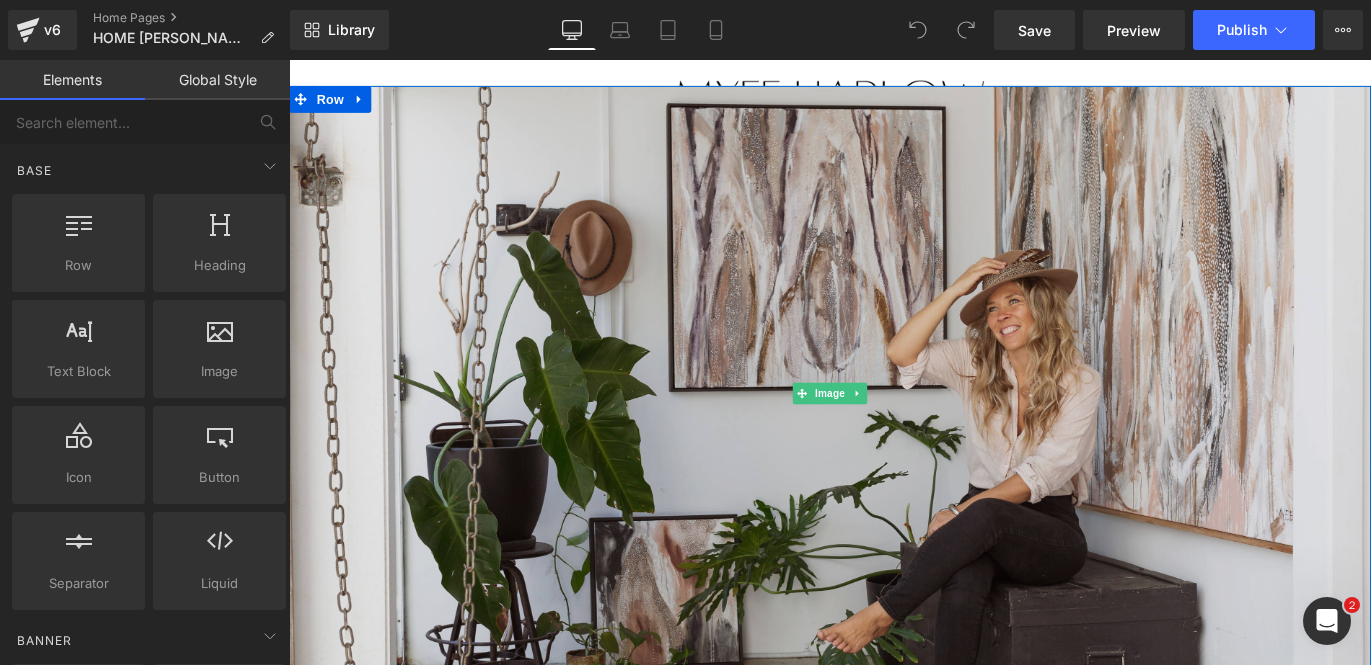 scroll, scrollTop: 0, scrollLeft: 0, axis: both 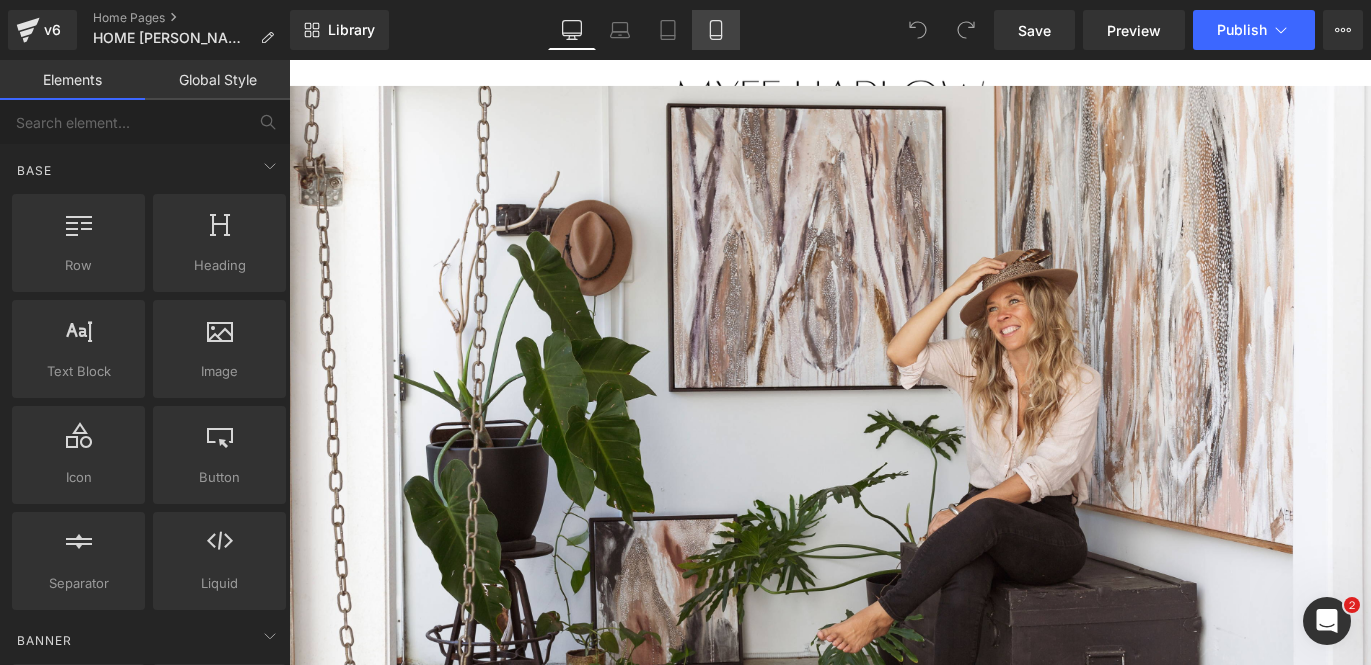 click 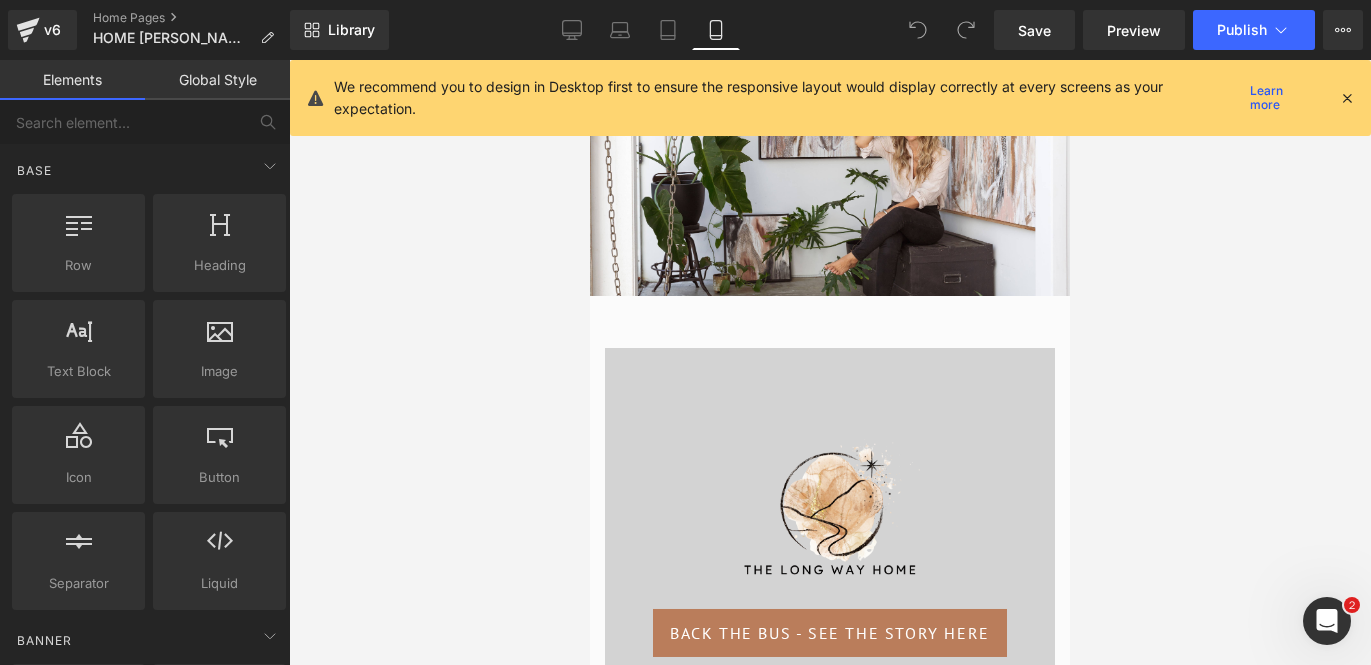 scroll, scrollTop: 63, scrollLeft: 0, axis: vertical 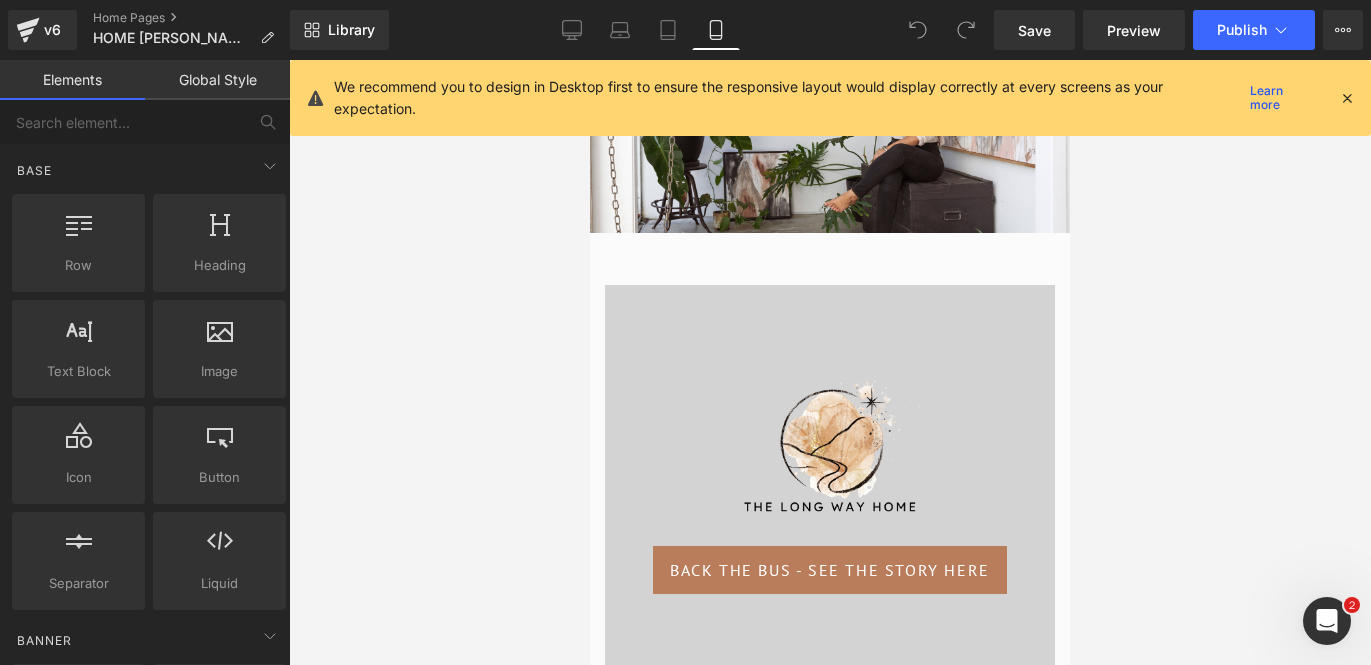 click at bounding box center (1347, 98) 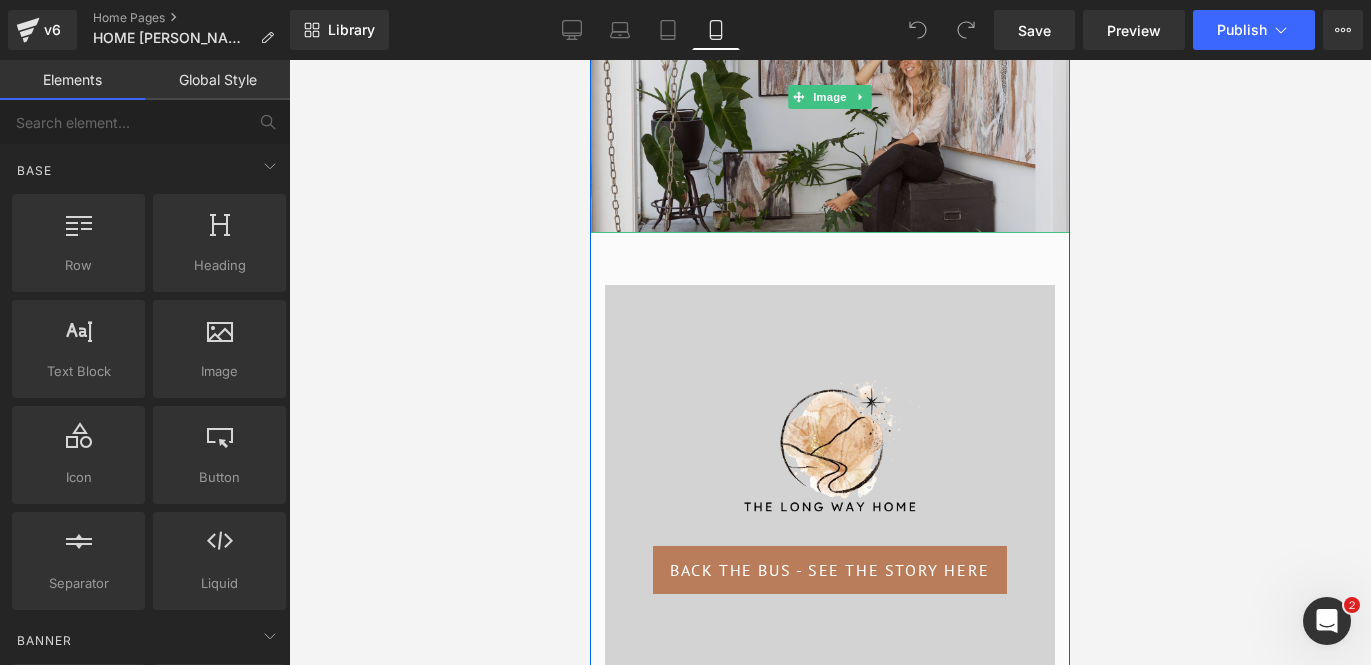 click at bounding box center [830, 97] 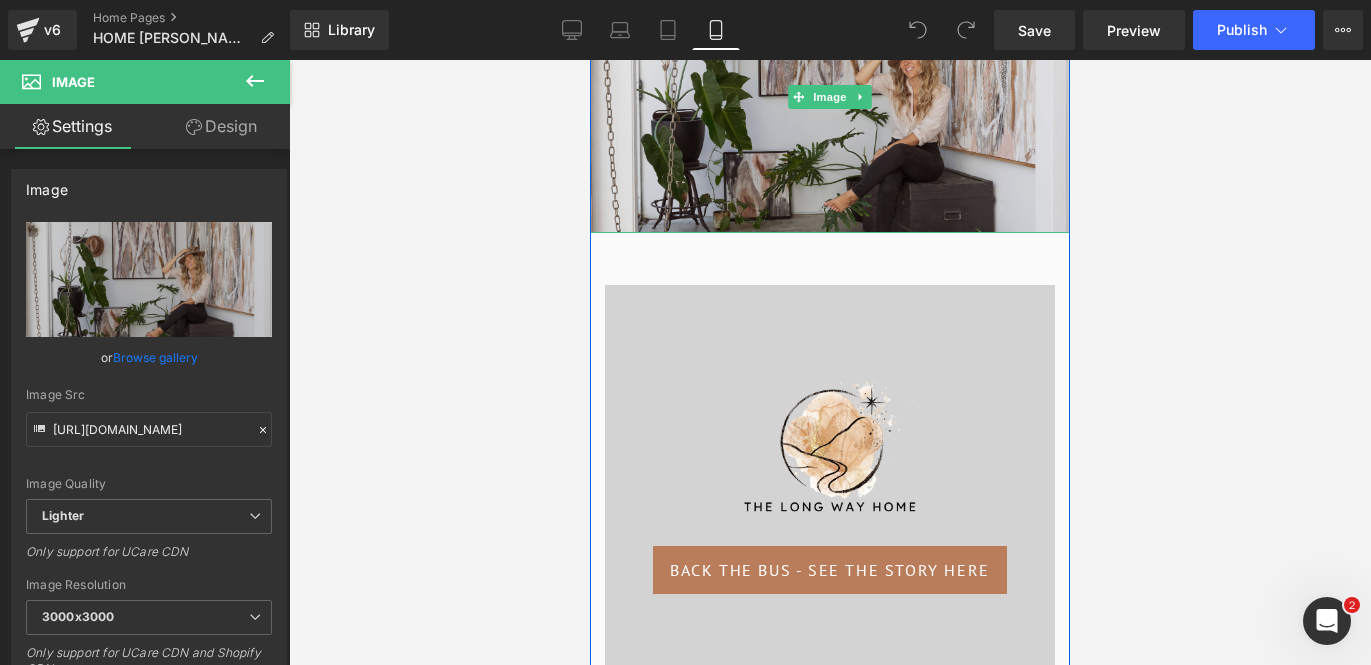 scroll, scrollTop: 0, scrollLeft: 0, axis: both 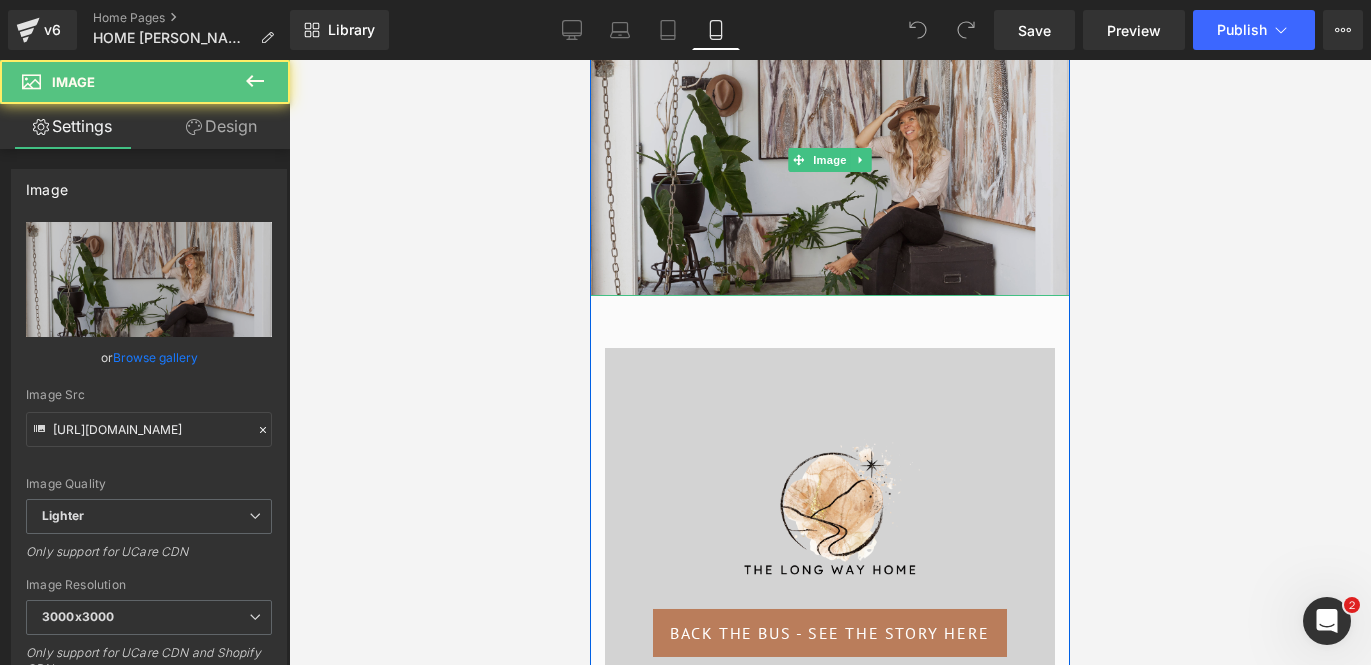 click at bounding box center (830, 160) 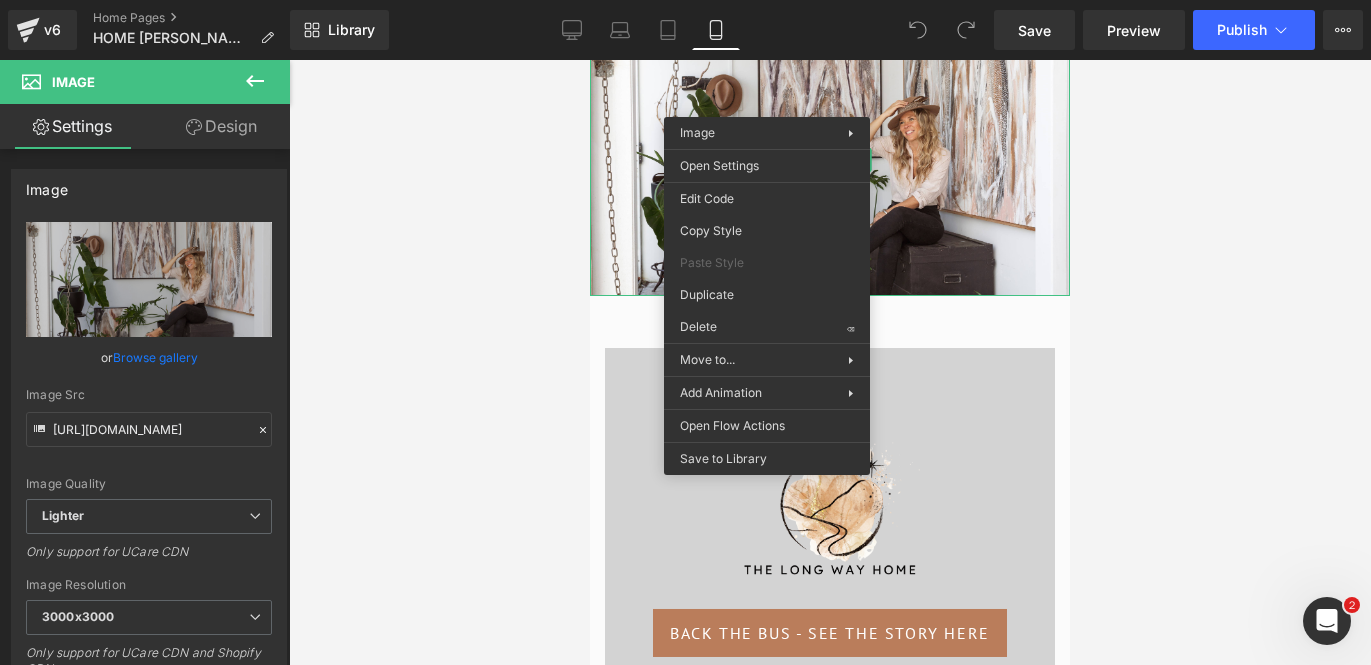 click at bounding box center [830, 362] 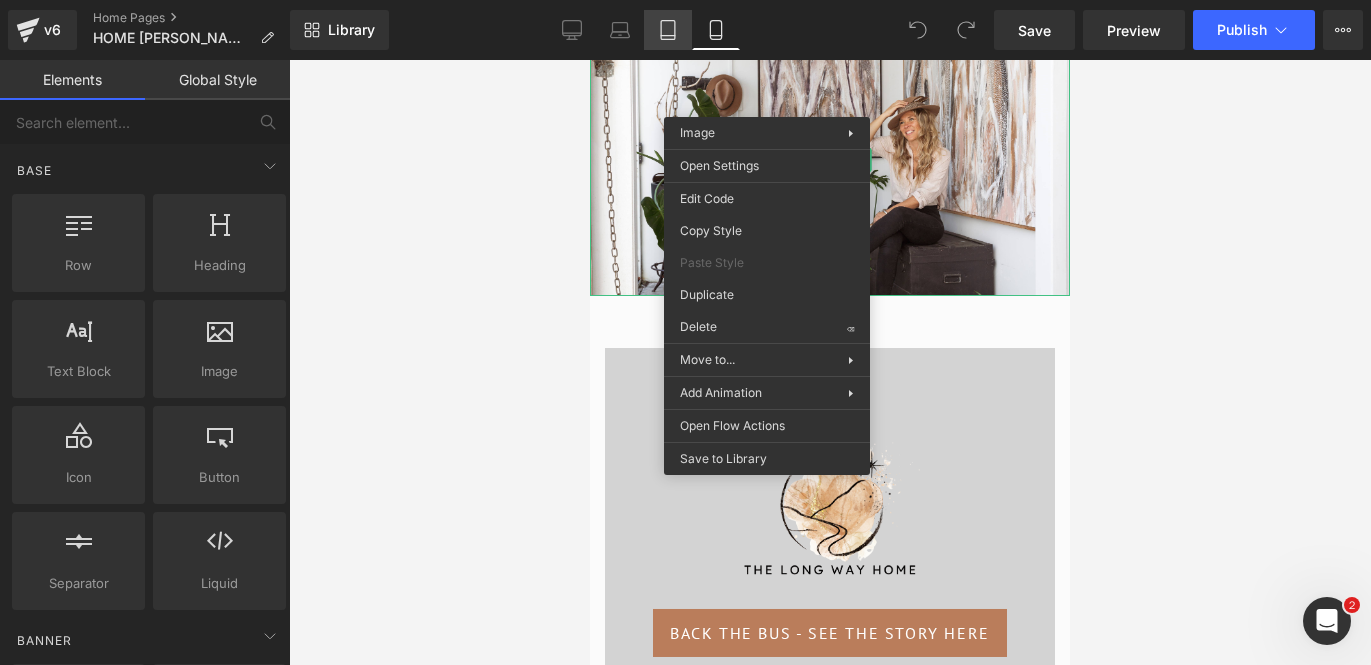 click 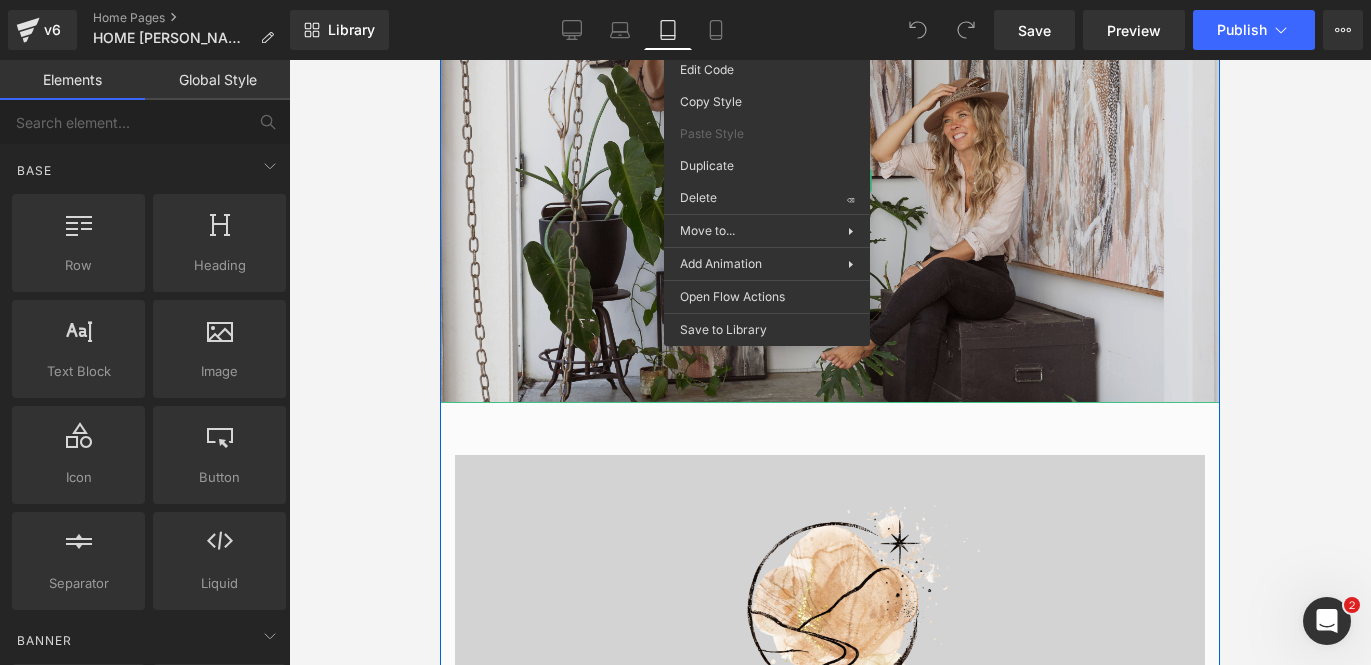 scroll, scrollTop: 0, scrollLeft: 0, axis: both 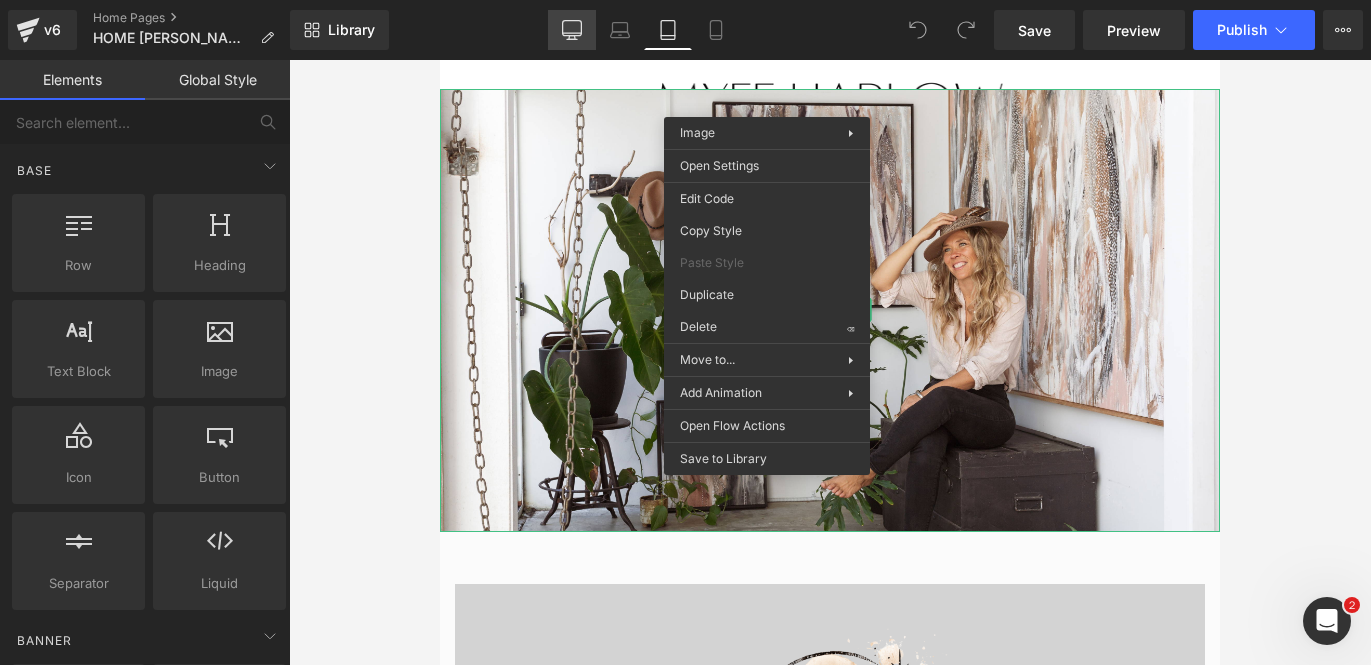 click 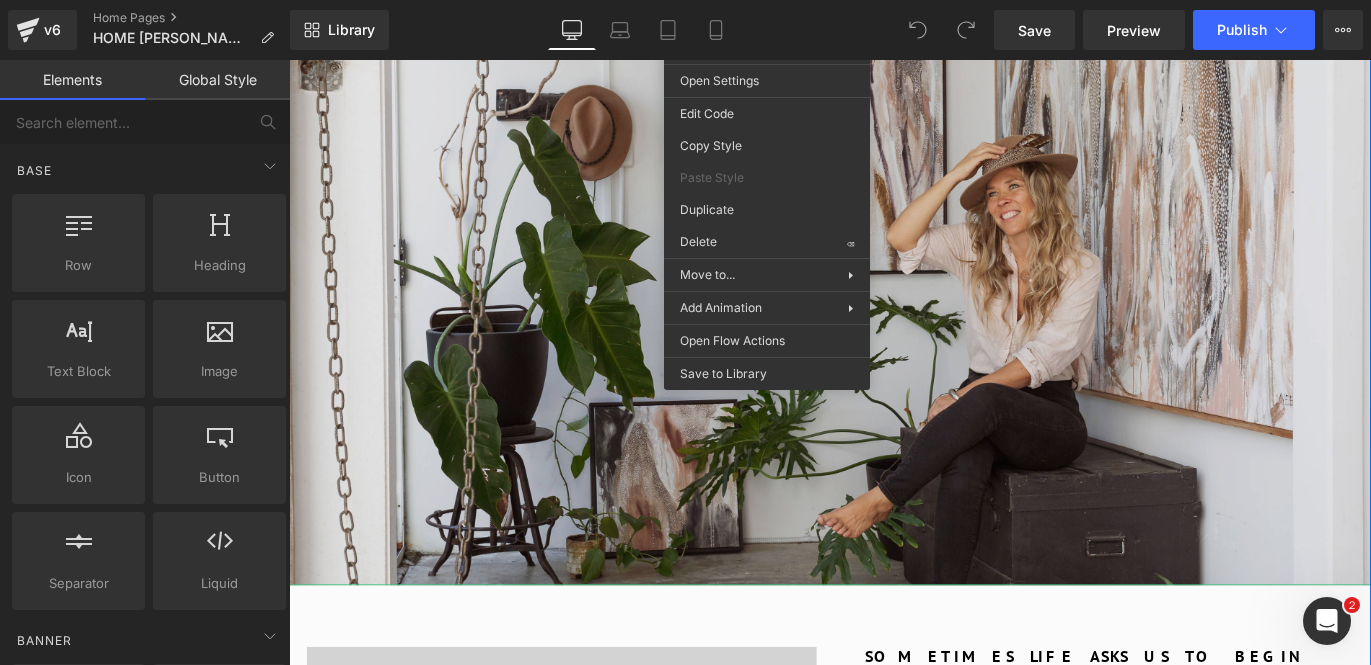 scroll, scrollTop: 0, scrollLeft: 0, axis: both 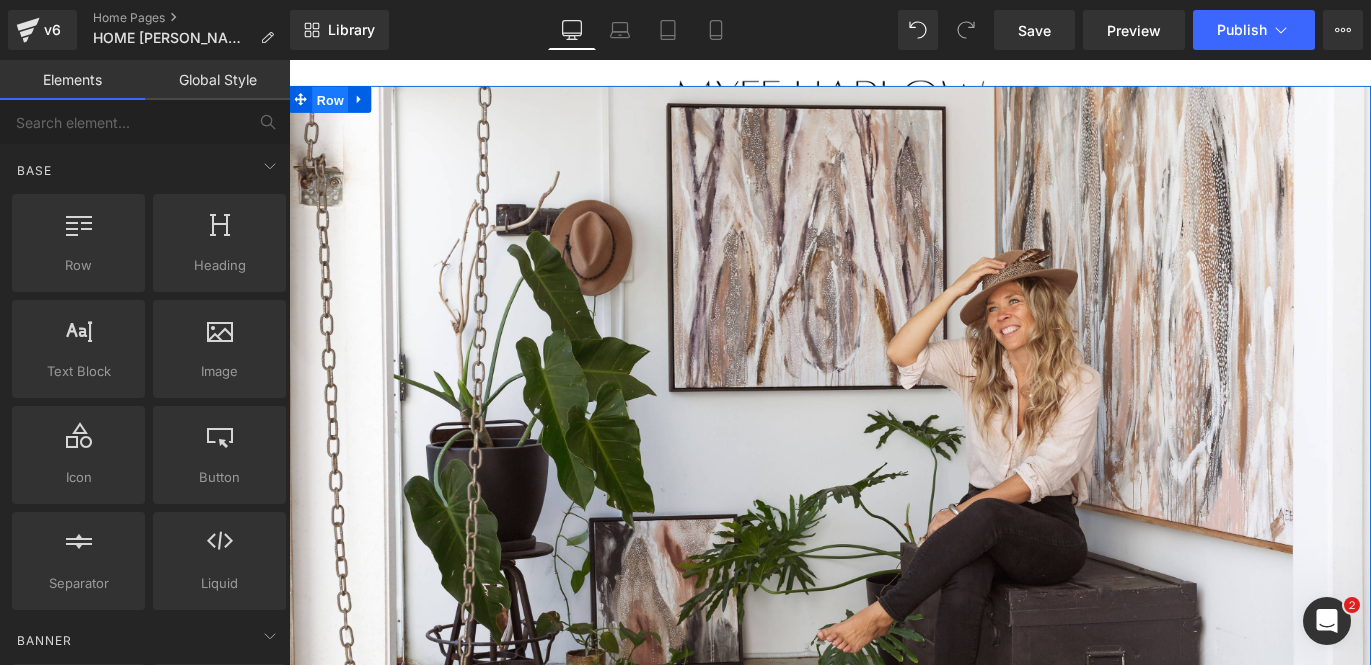 click on "Row" at bounding box center (335, 105) 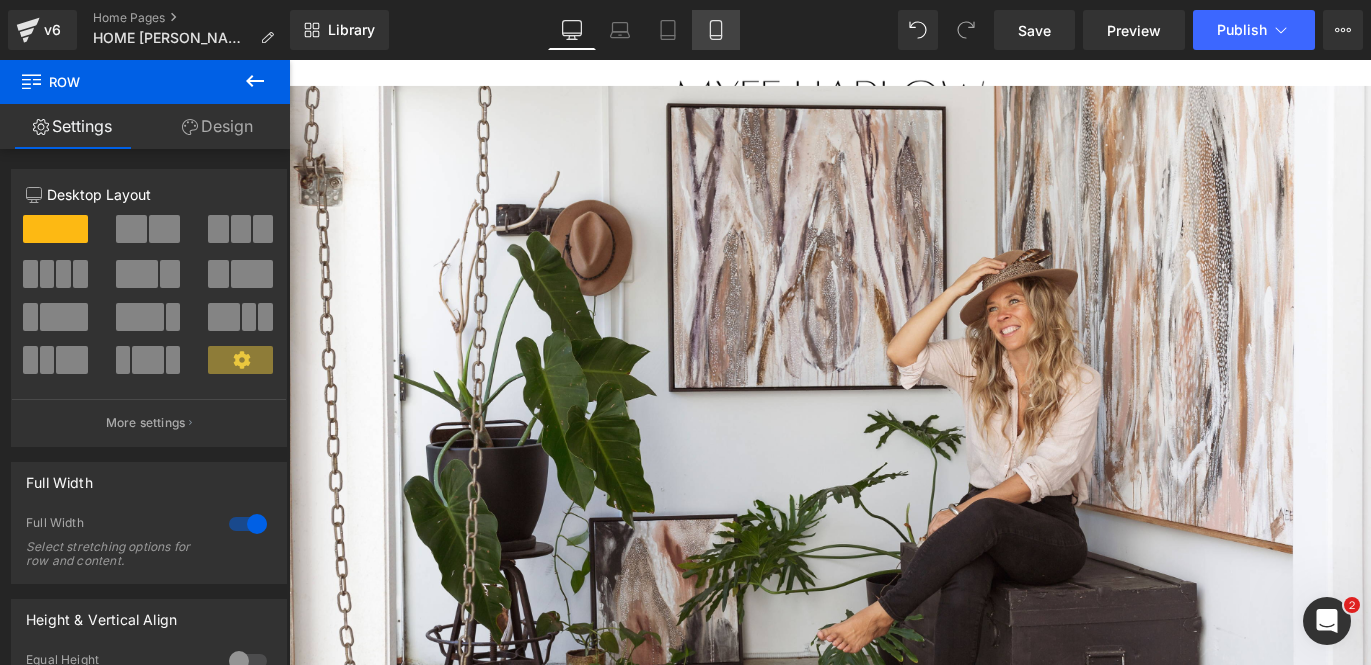 click on "Mobile" at bounding box center [716, 30] 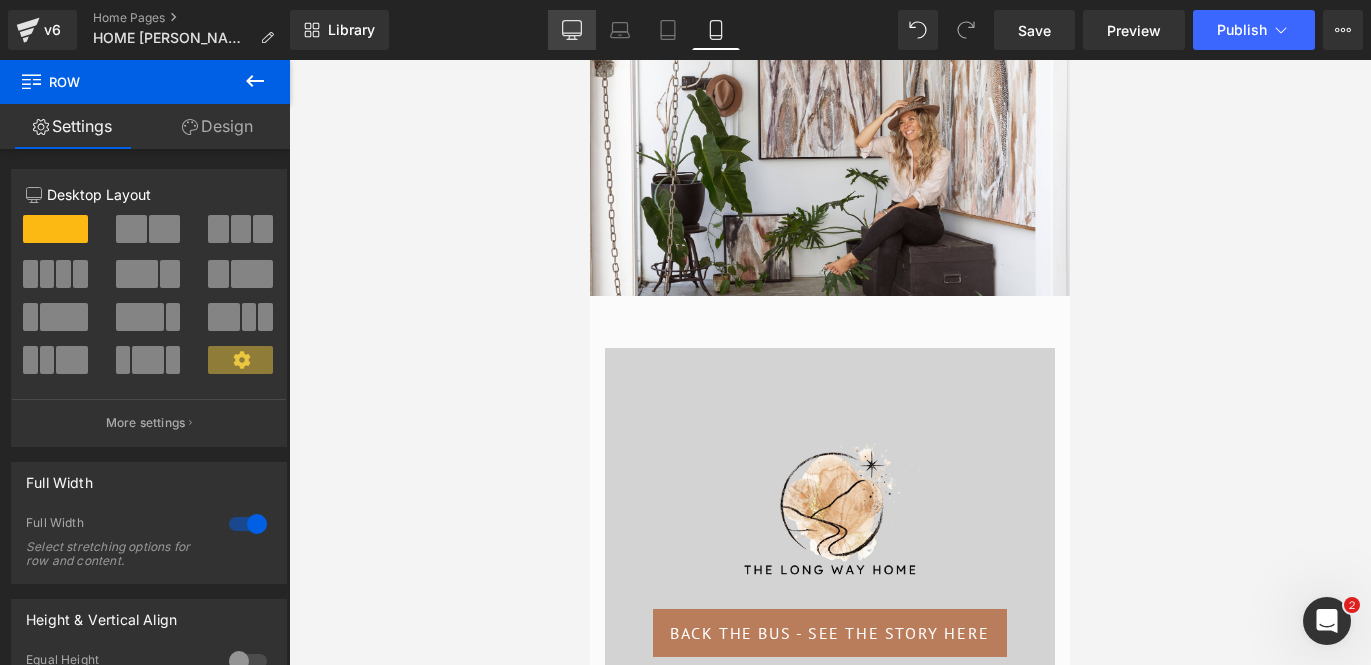 click 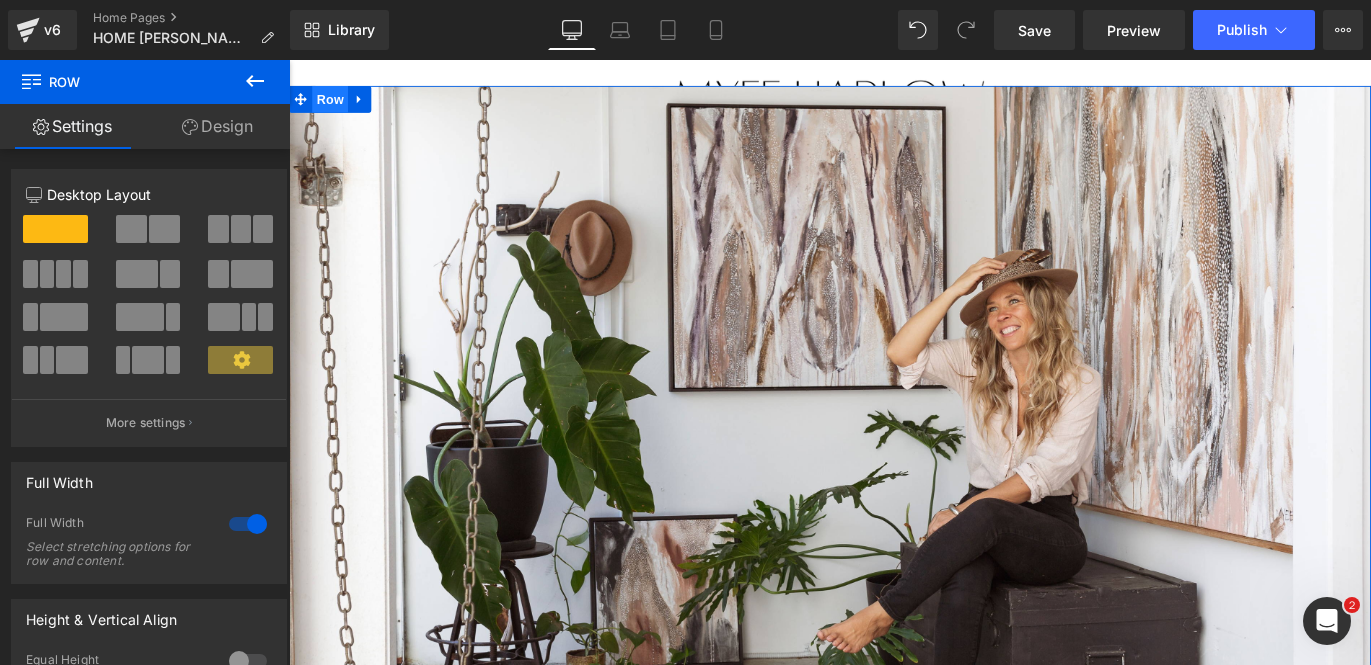 click on "Row" at bounding box center [335, 104] 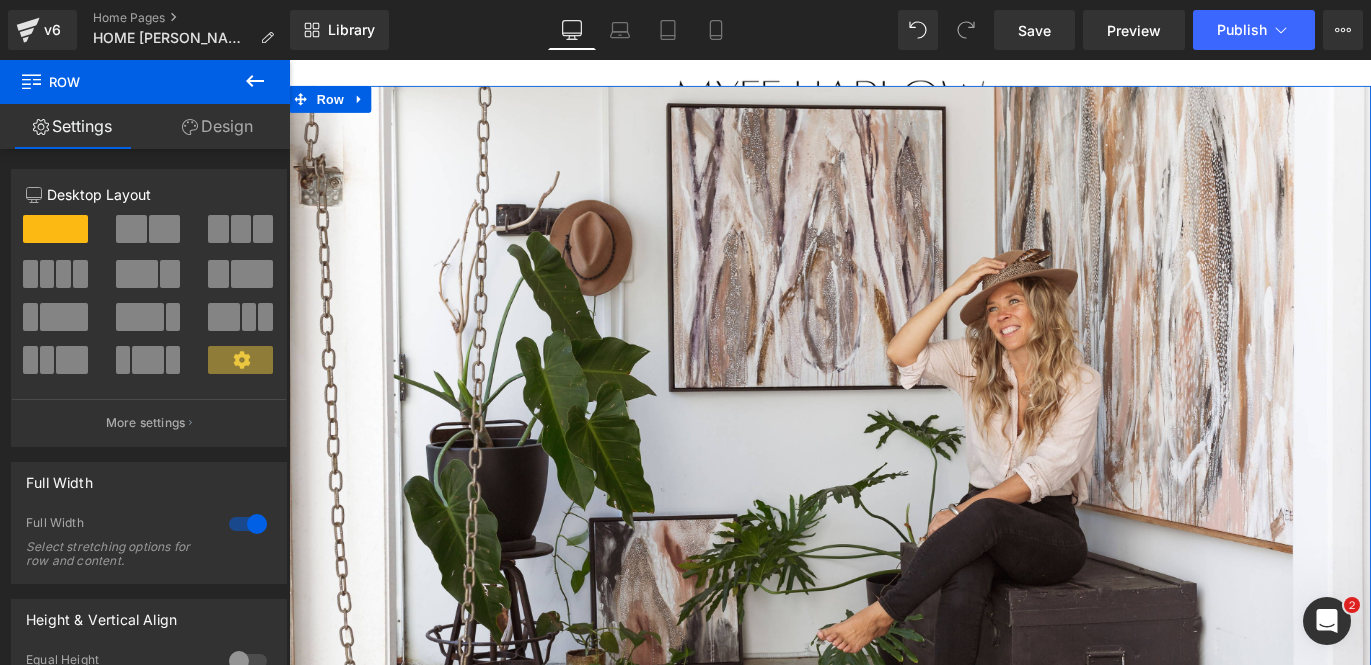 click on "Design" at bounding box center (217, 126) 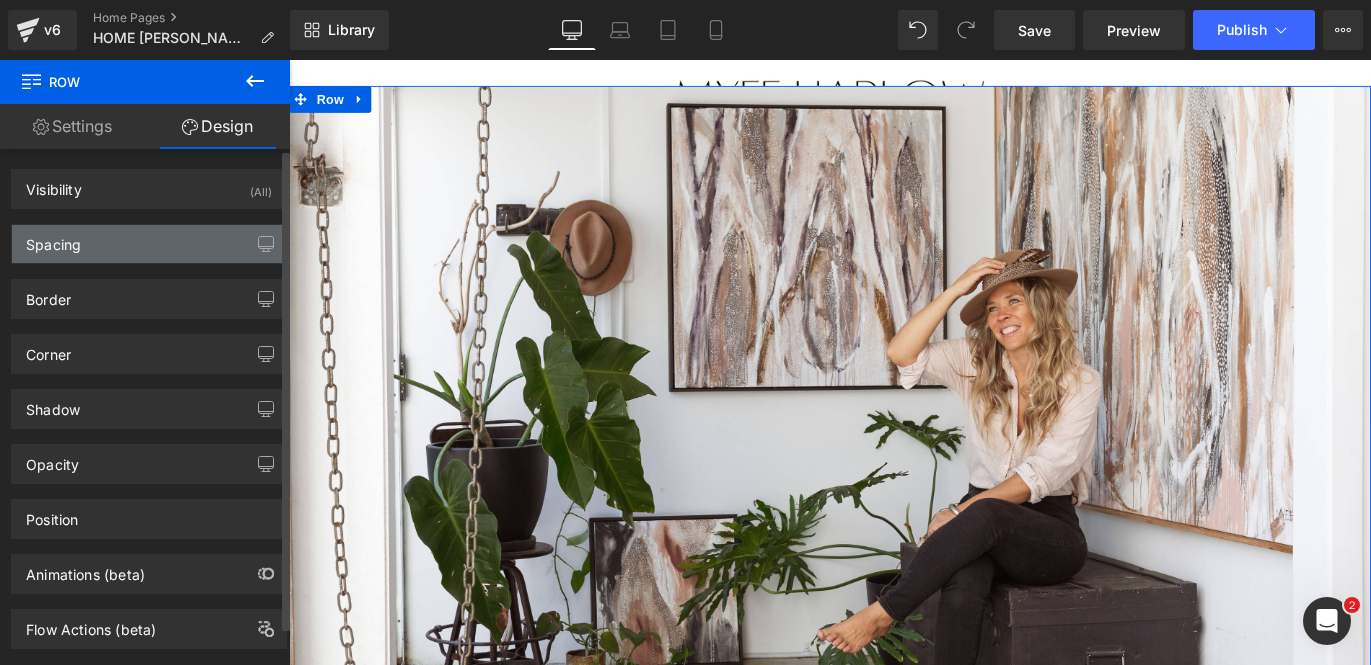 click on "Spacing" at bounding box center [149, 244] 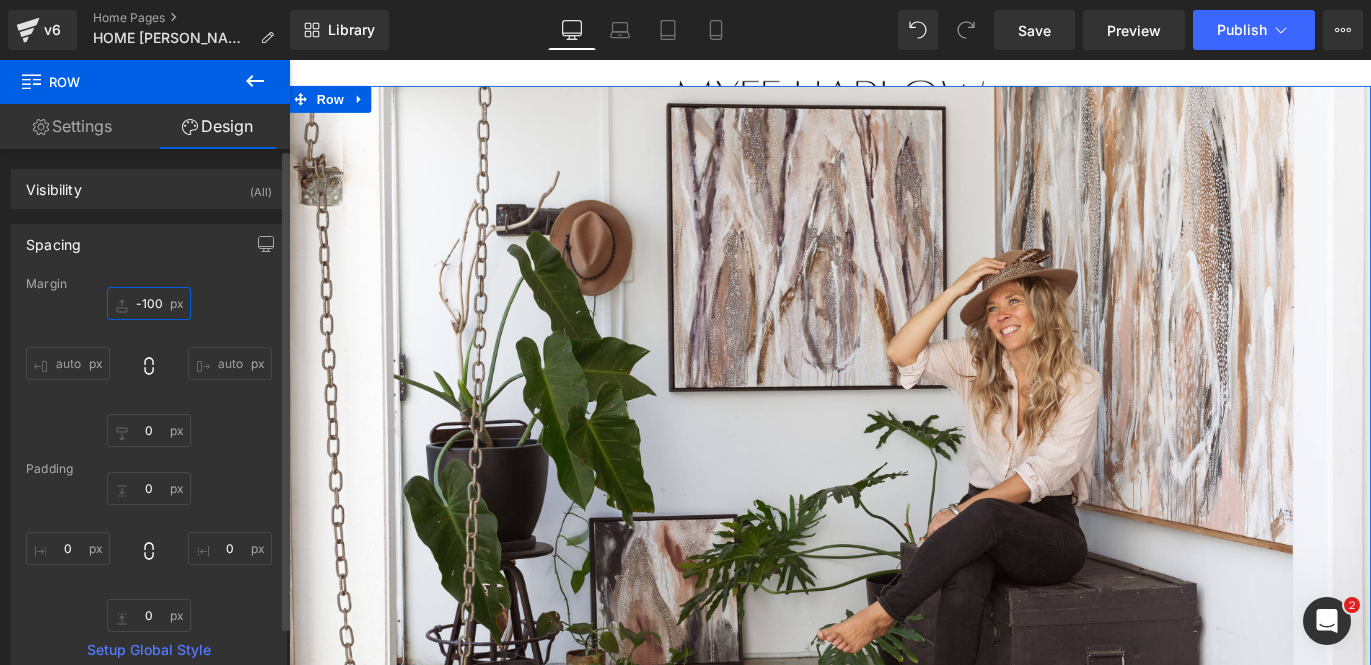 click on "-100" at bounding box center (149, 303) 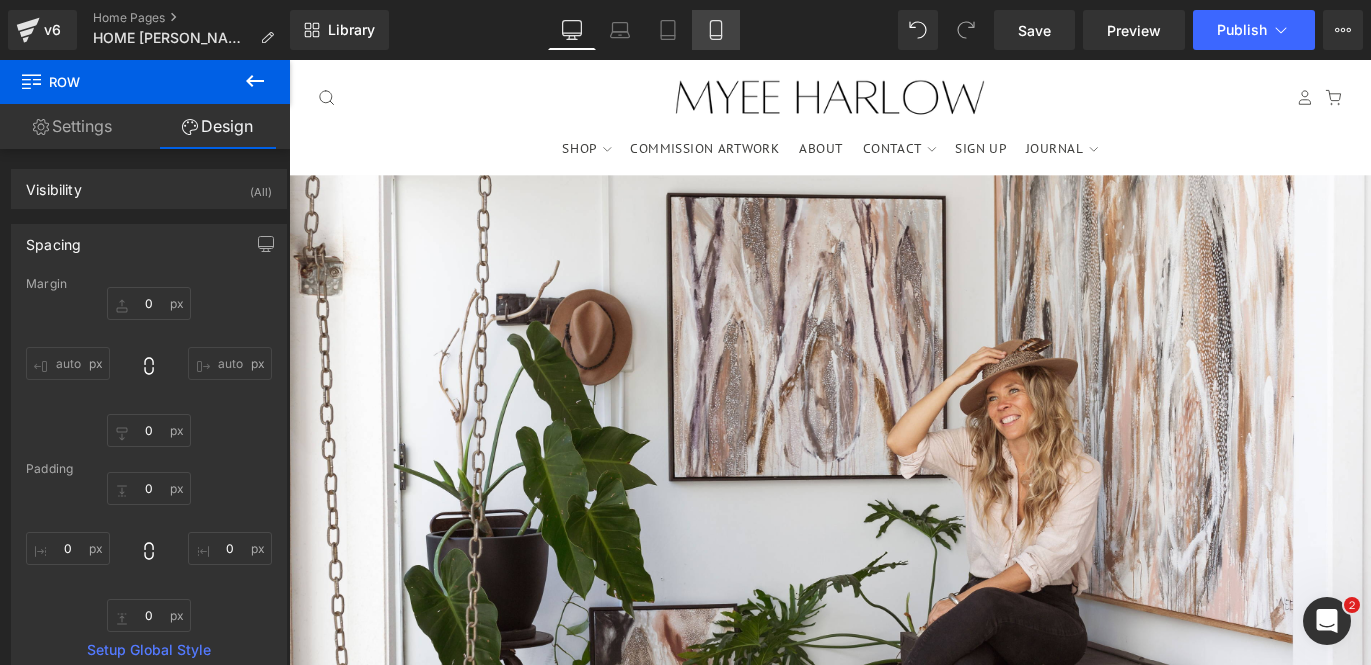 click 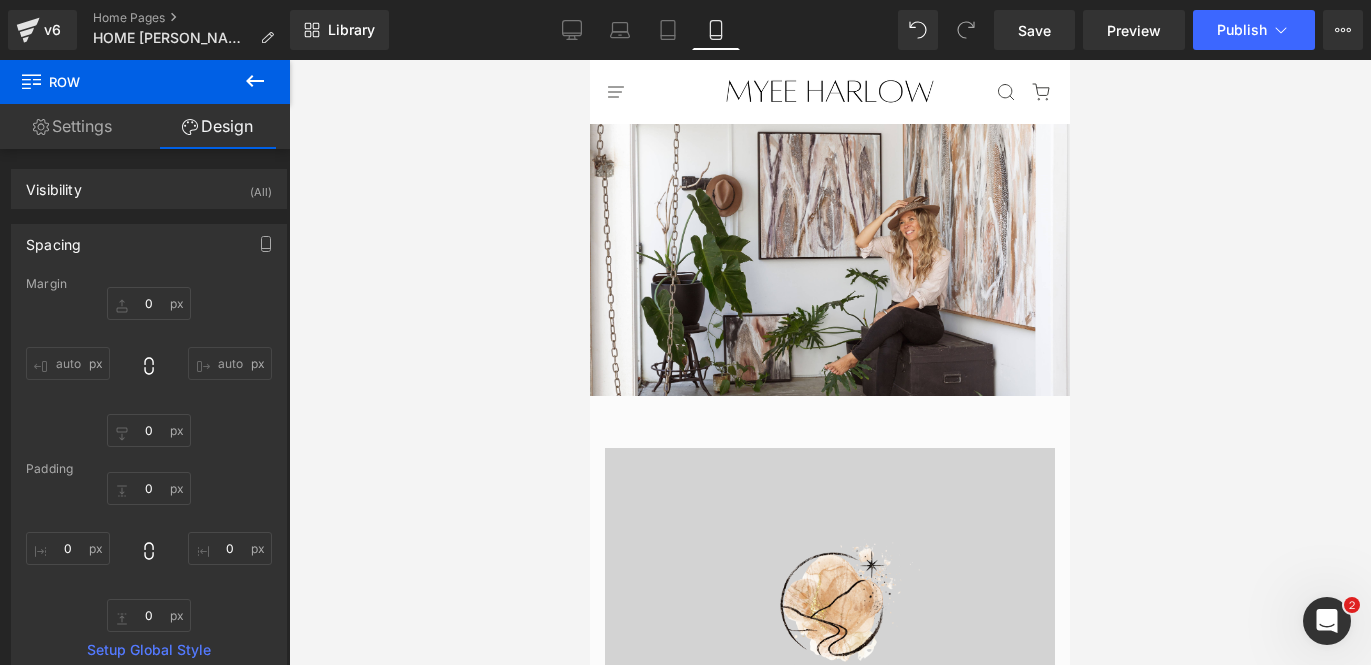 type on "0" 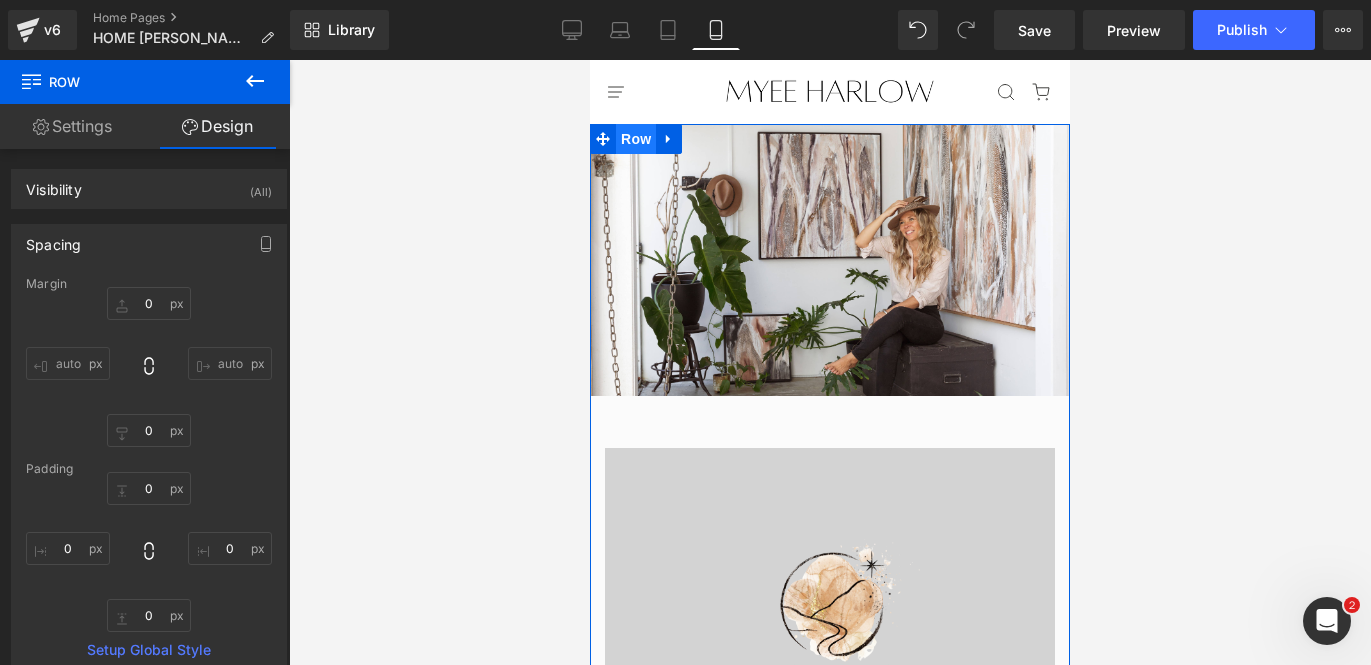 click on "Row" at bounding box center [636, 139] 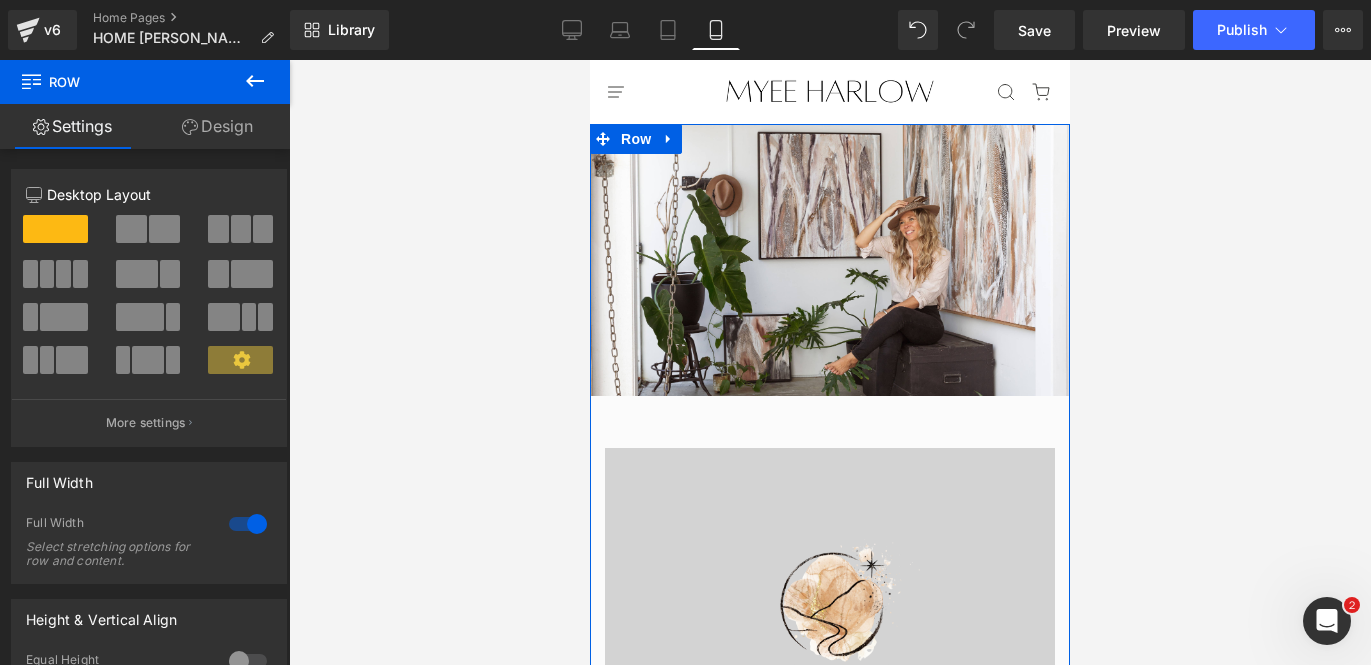 click on "Design" at bounding box center [217, 126] 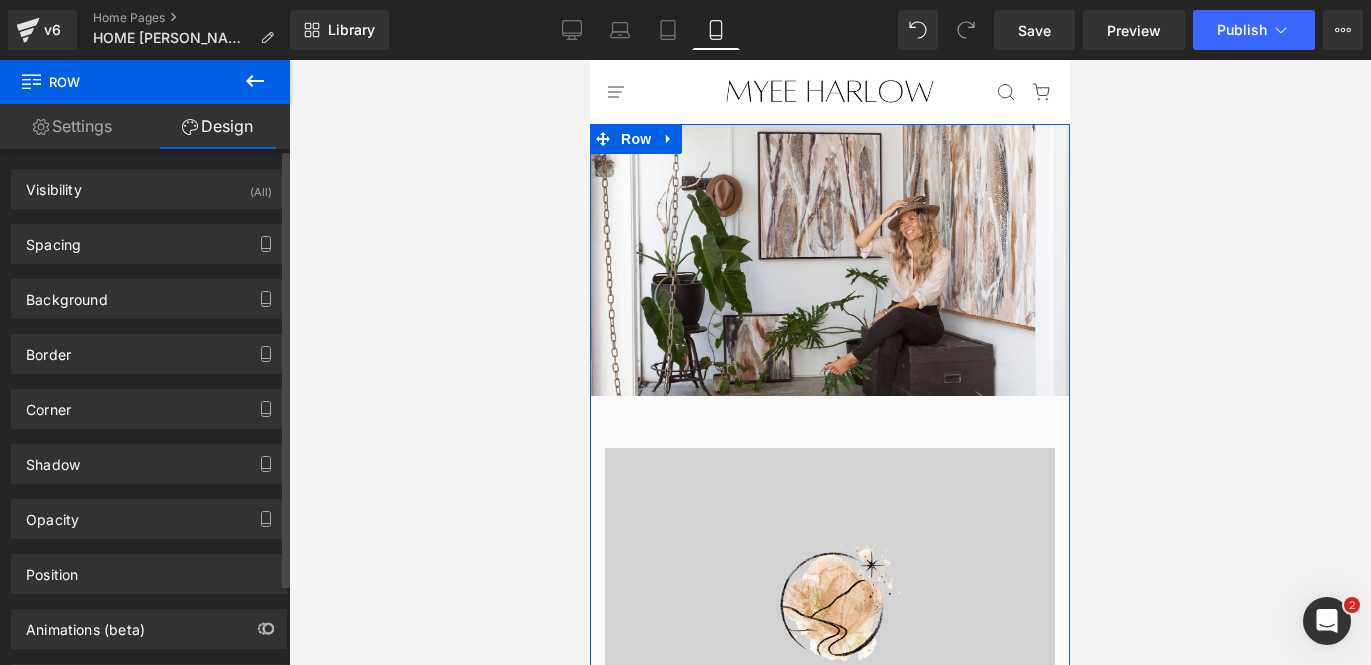 type on "0" 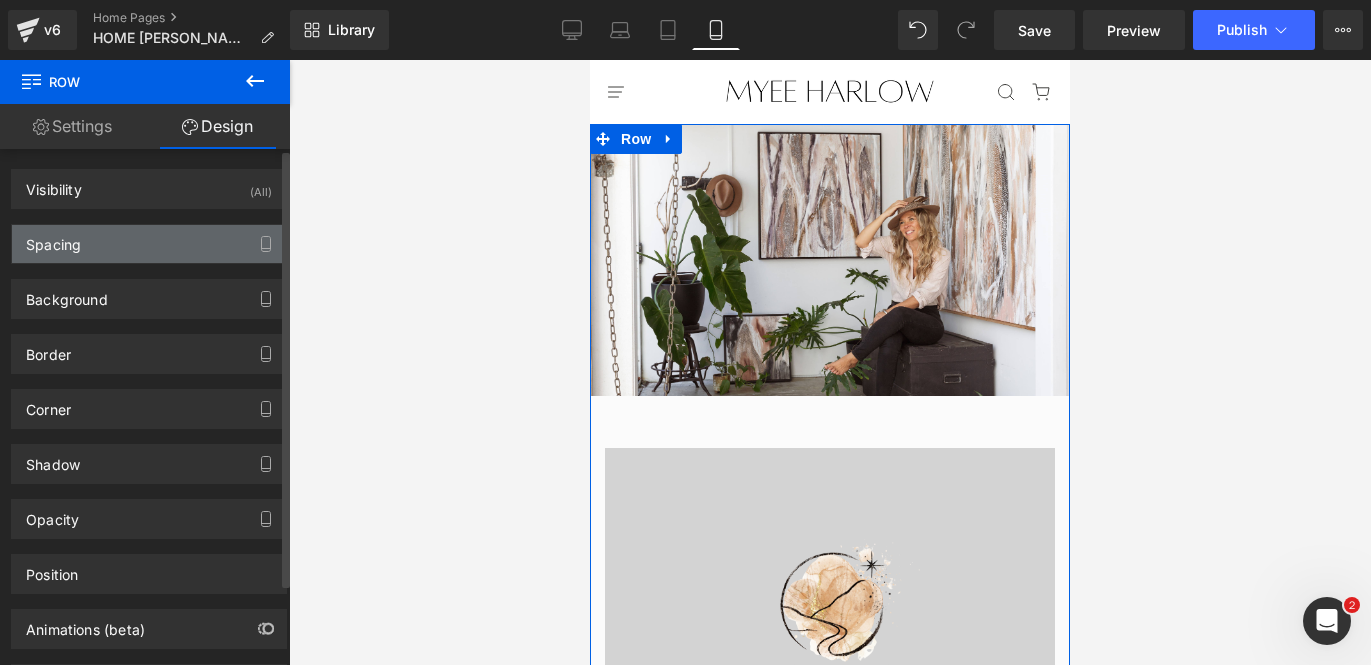 click on "Spacing" at bounding box center [149, 244] 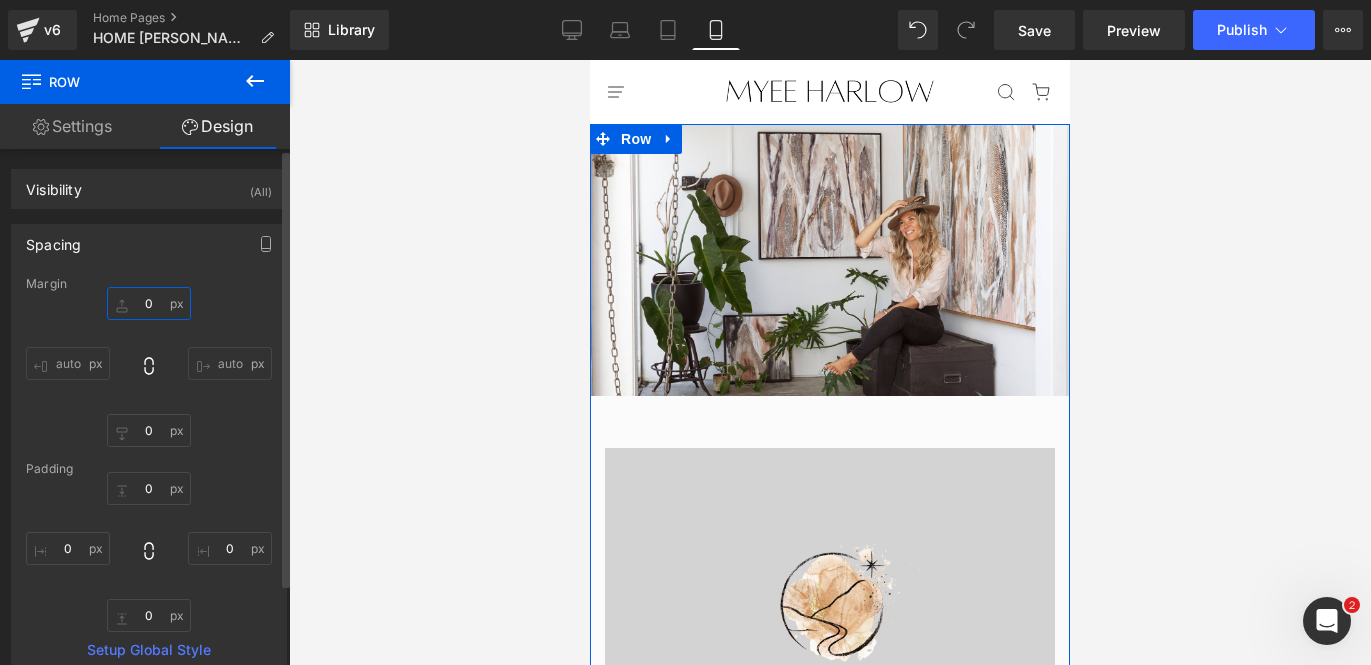 click on "0" at bounding box center [149, 303] 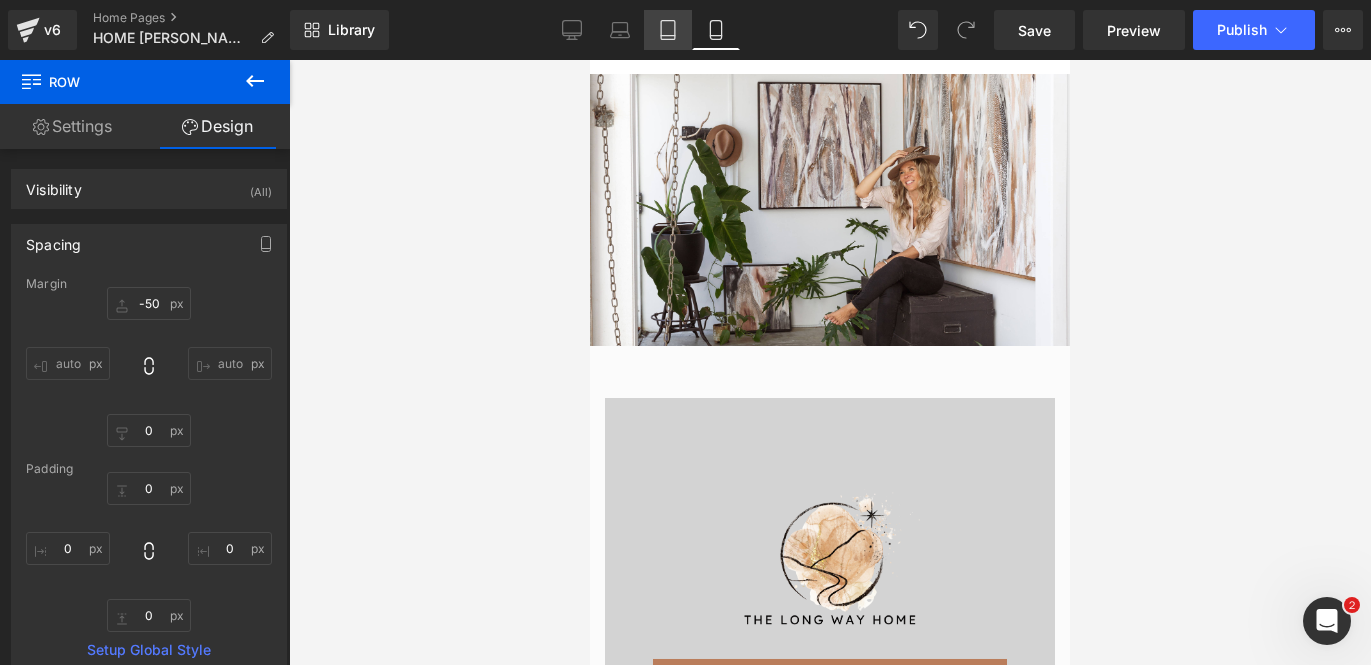 click 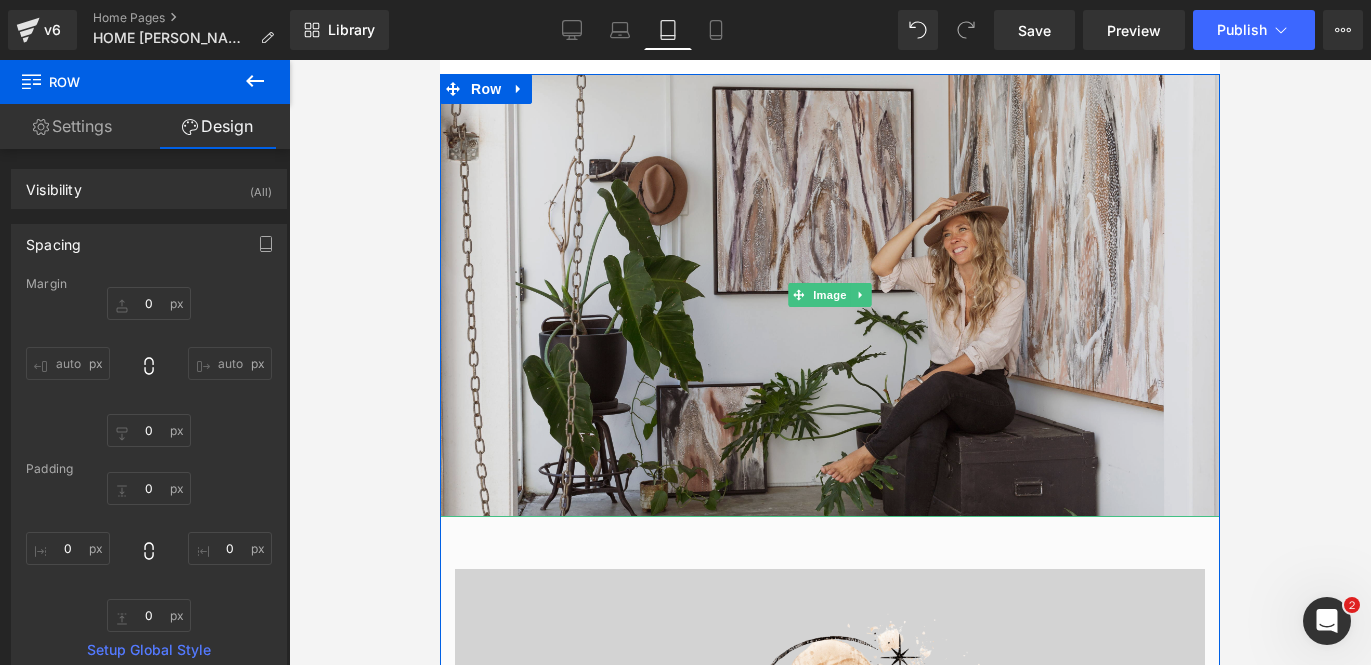 scroll, scrollTop: 0, scrollLeft: 0, axis: both 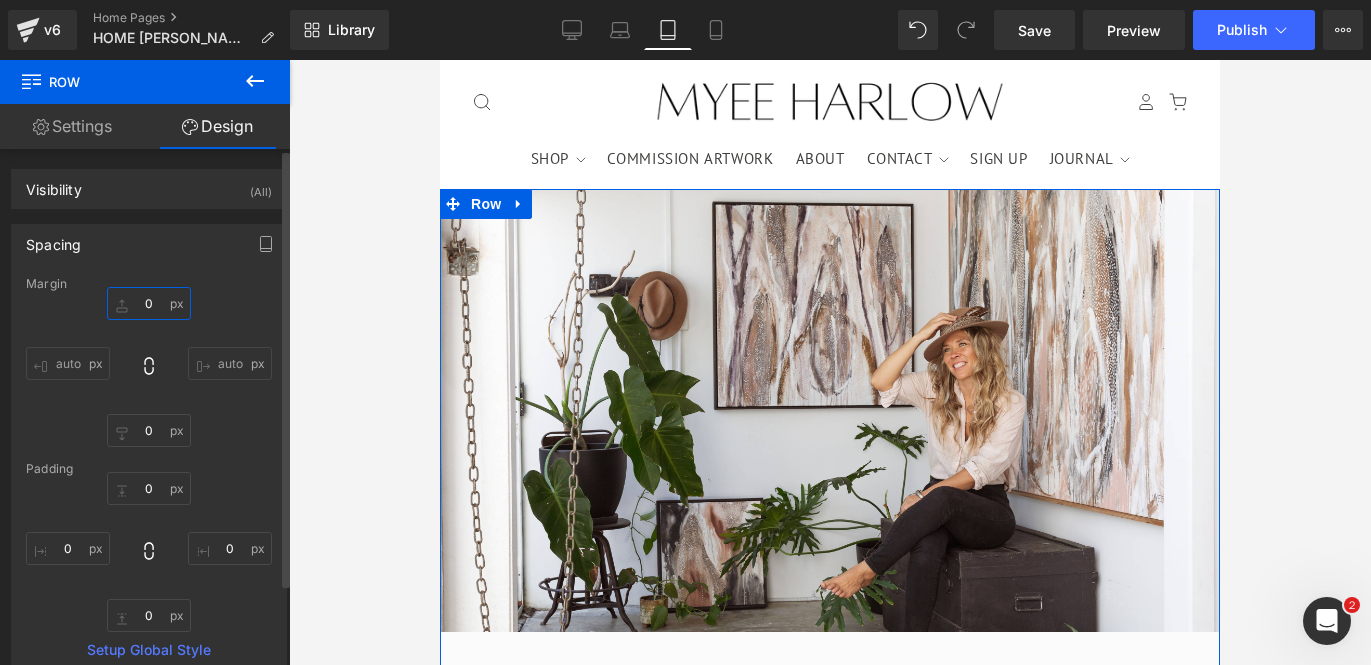 click on "0" at bounding box center (149, 303) 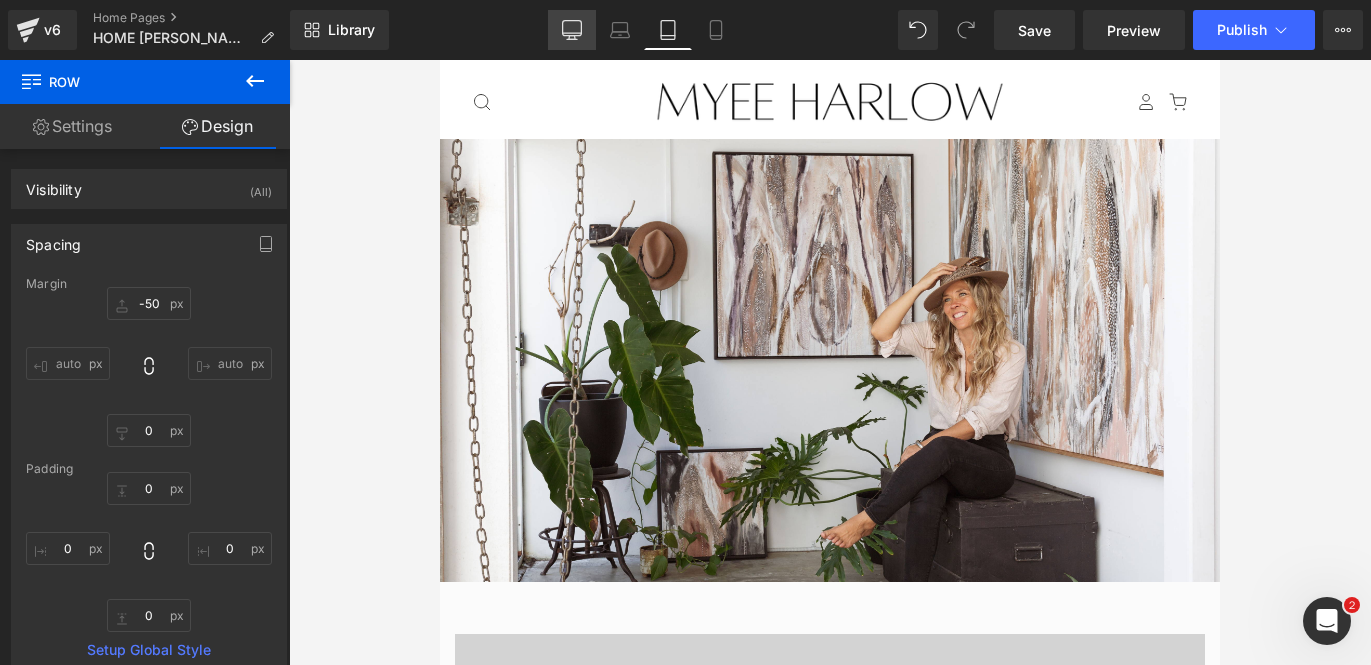 click 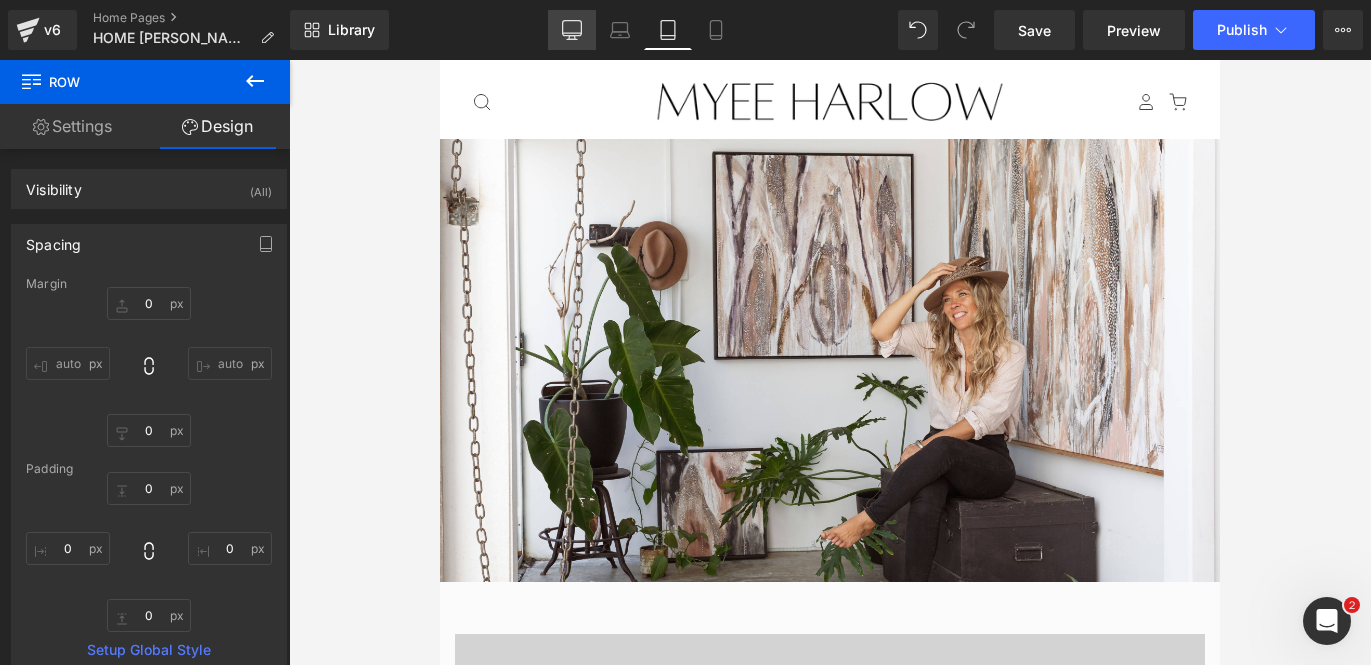 scroll, scrollTop: 50, scrollLeft: 0, axis: vertical 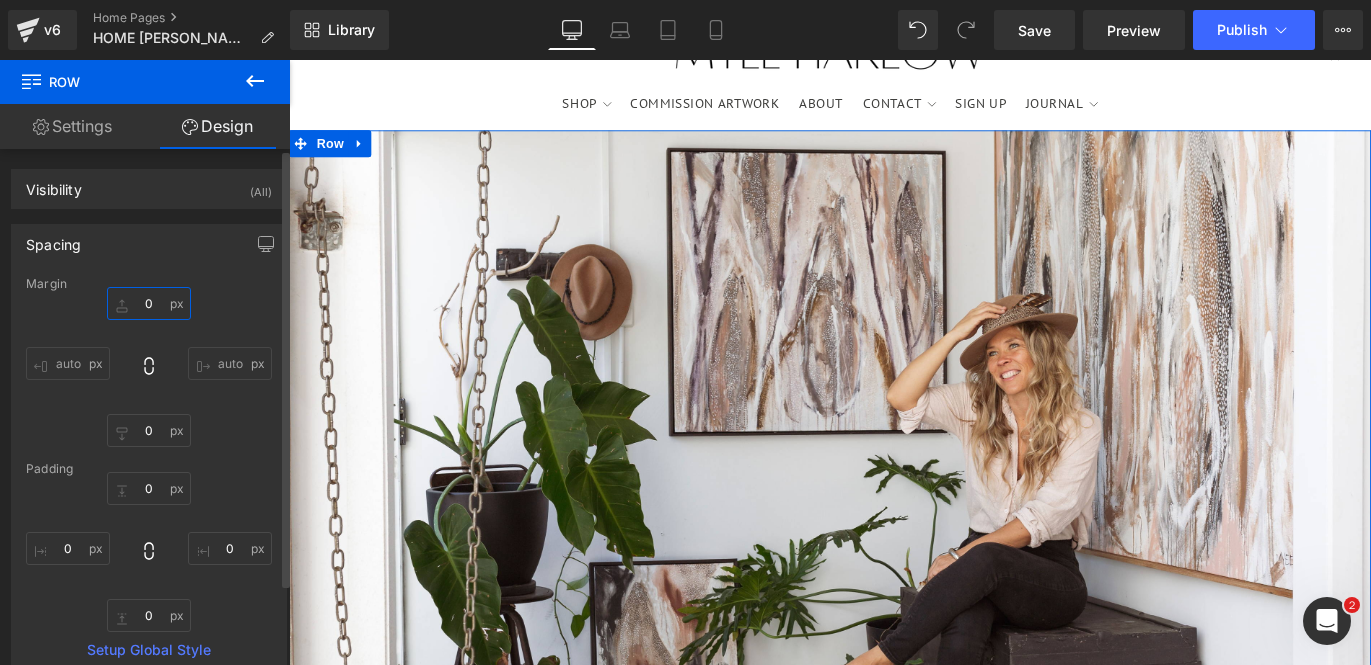 click on "0" at bounding box center (149, 303) 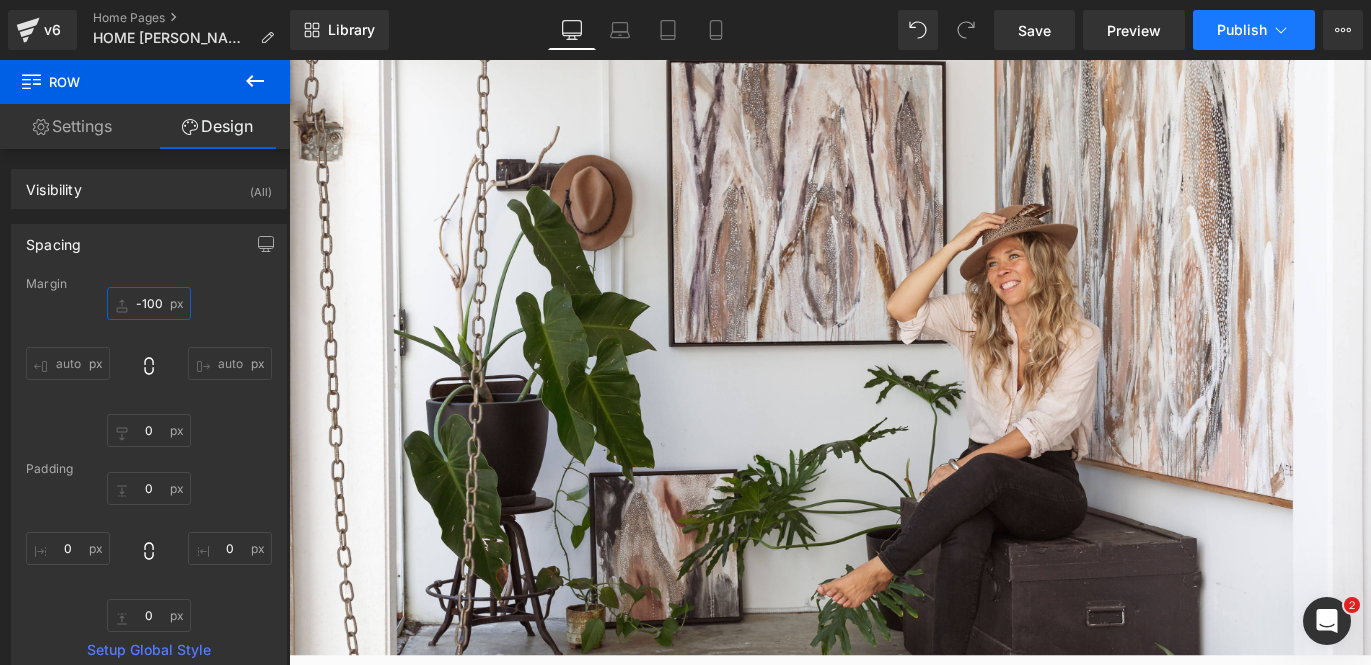 type on "-100" 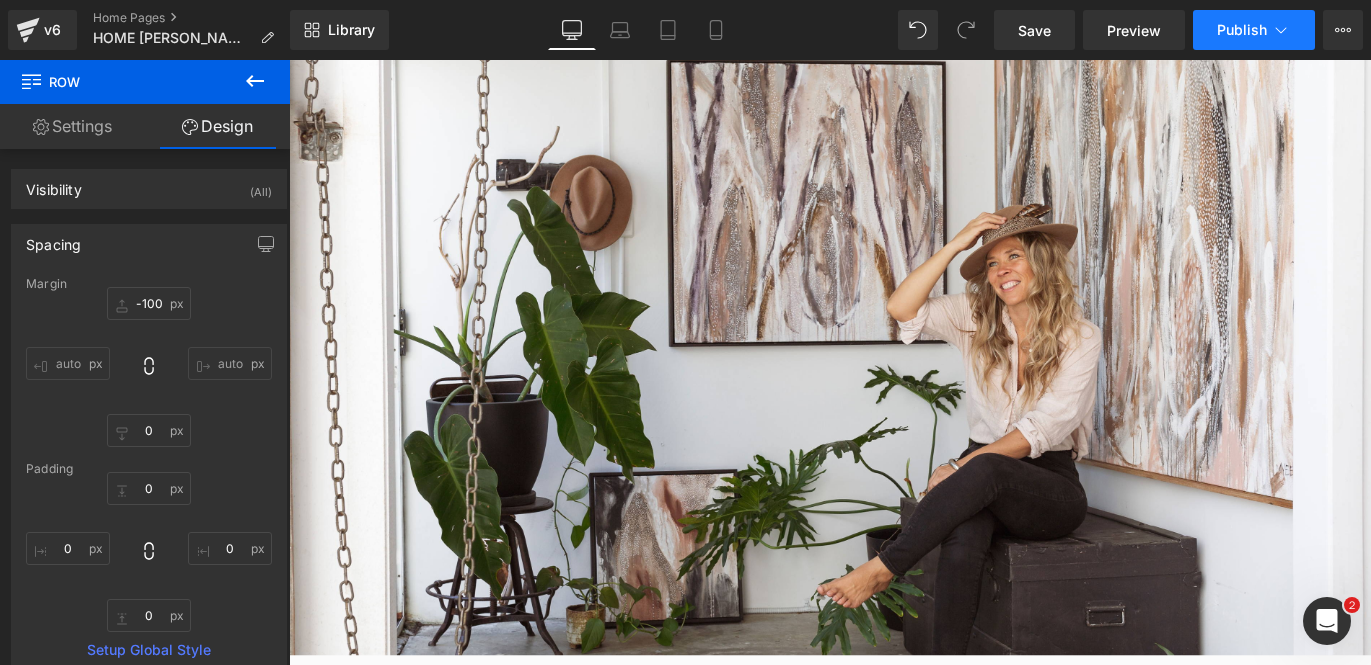 click 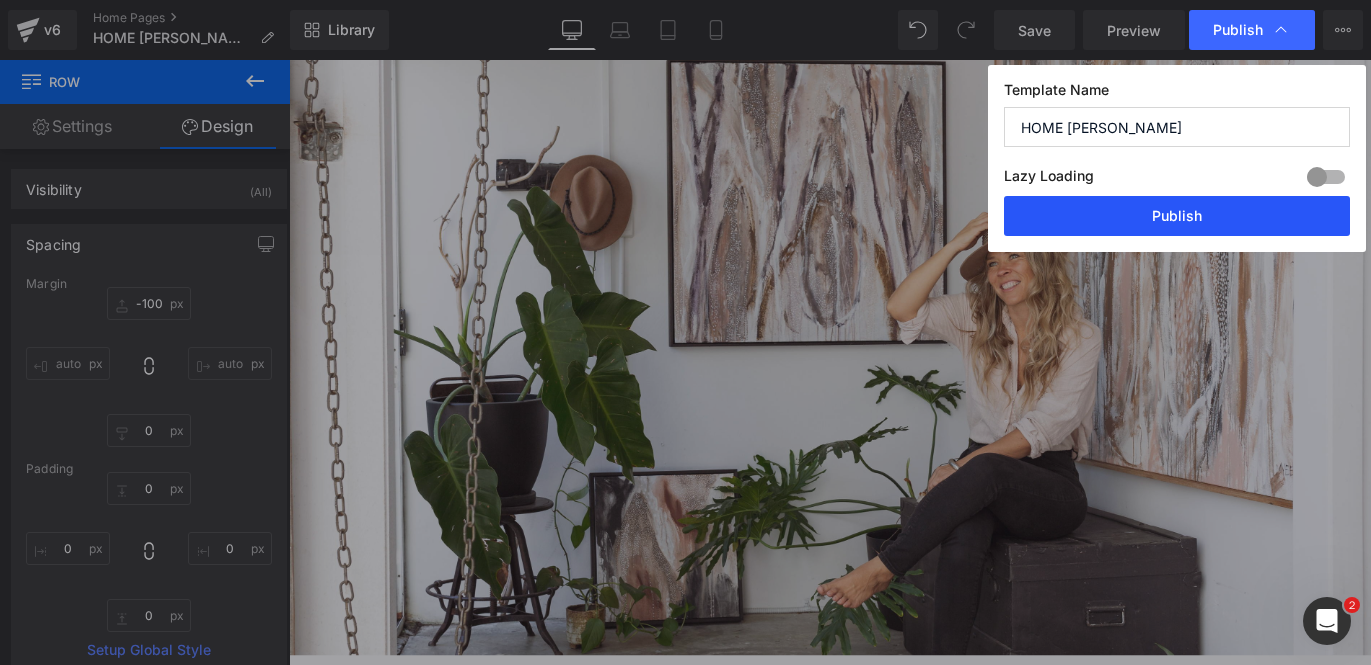 click on "Publish" at bounding box center [1177, 216] 